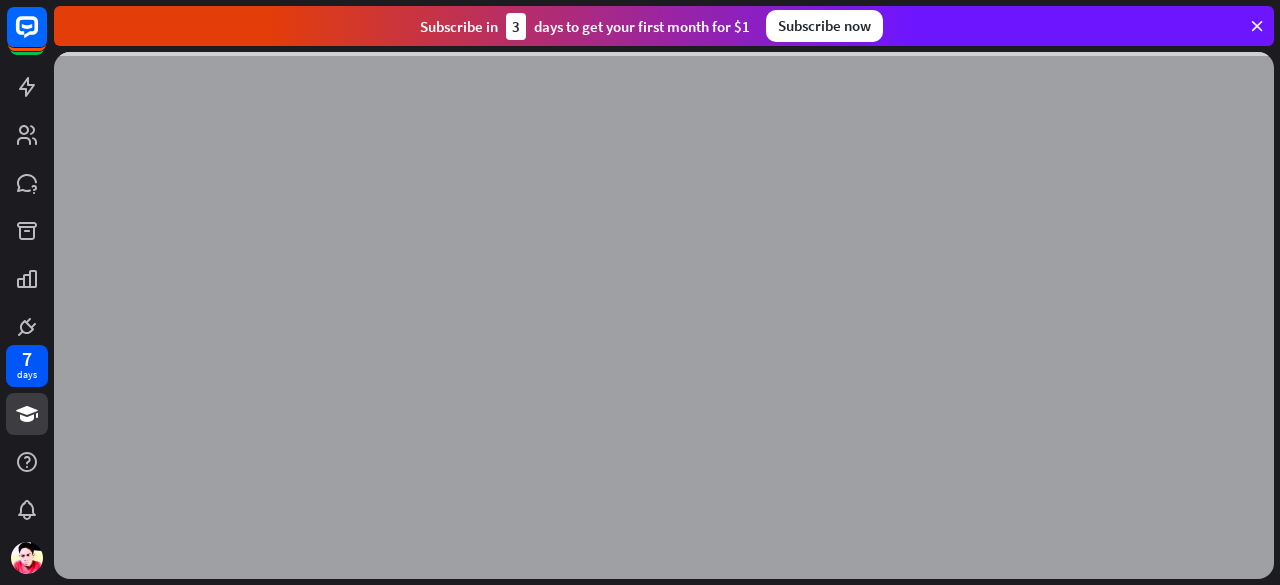 scroll, scrollTop: 0, scrollLeft: 0, axis: both 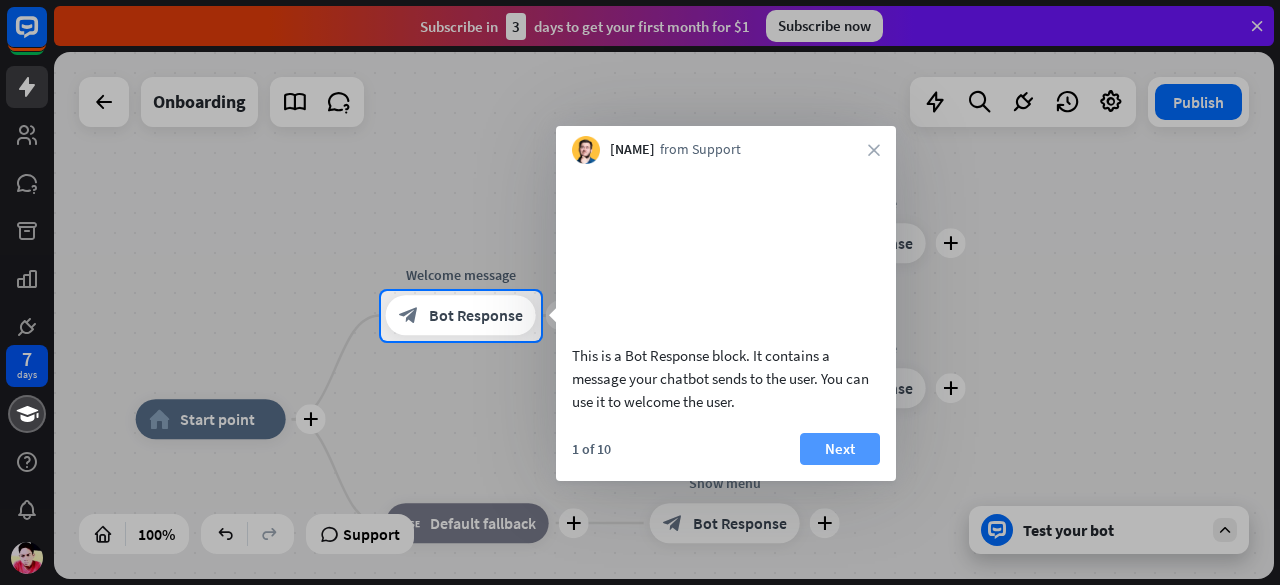 click on "Next" at bounding box center (840, 449) 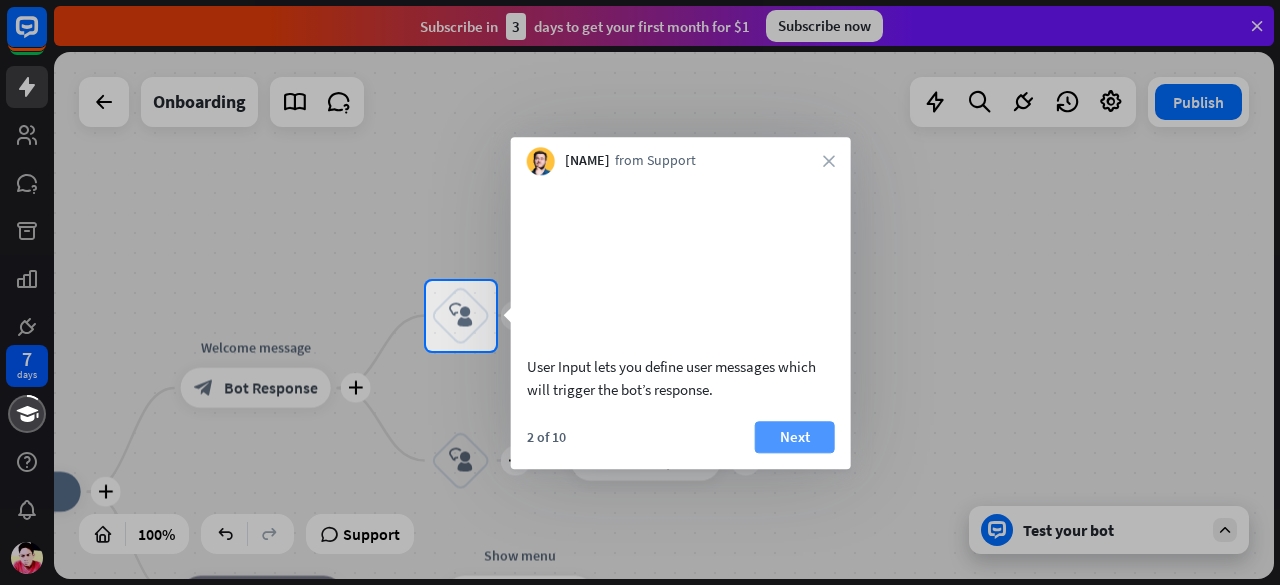click on "Next" at bounding box center (795, 437) 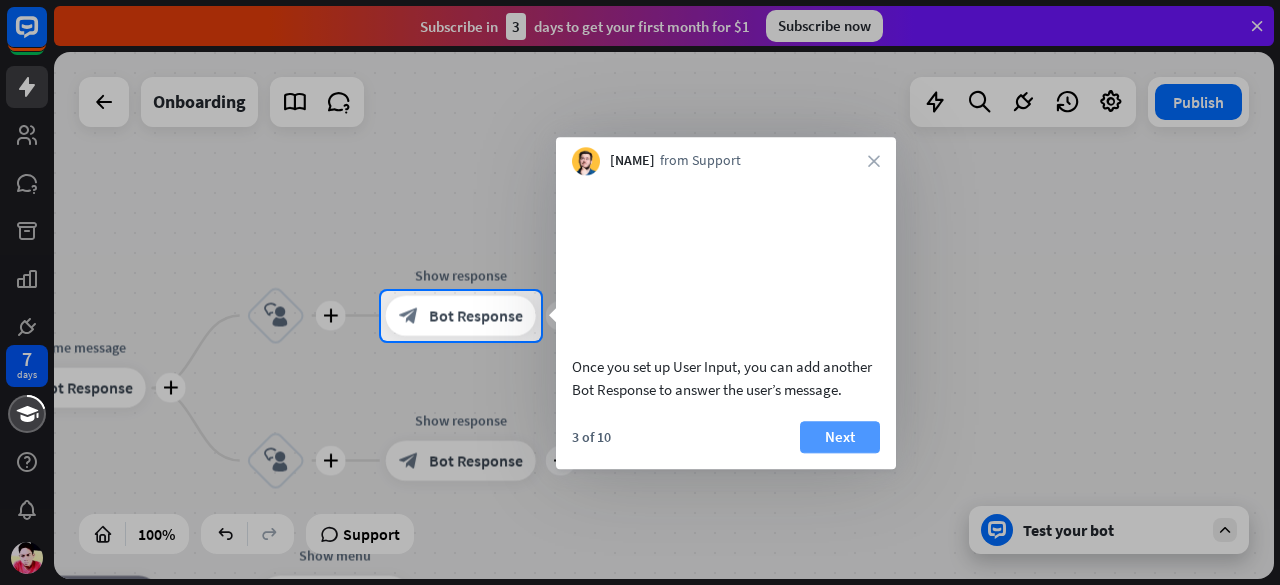 click on "Next" at bounding box center [840, 437] 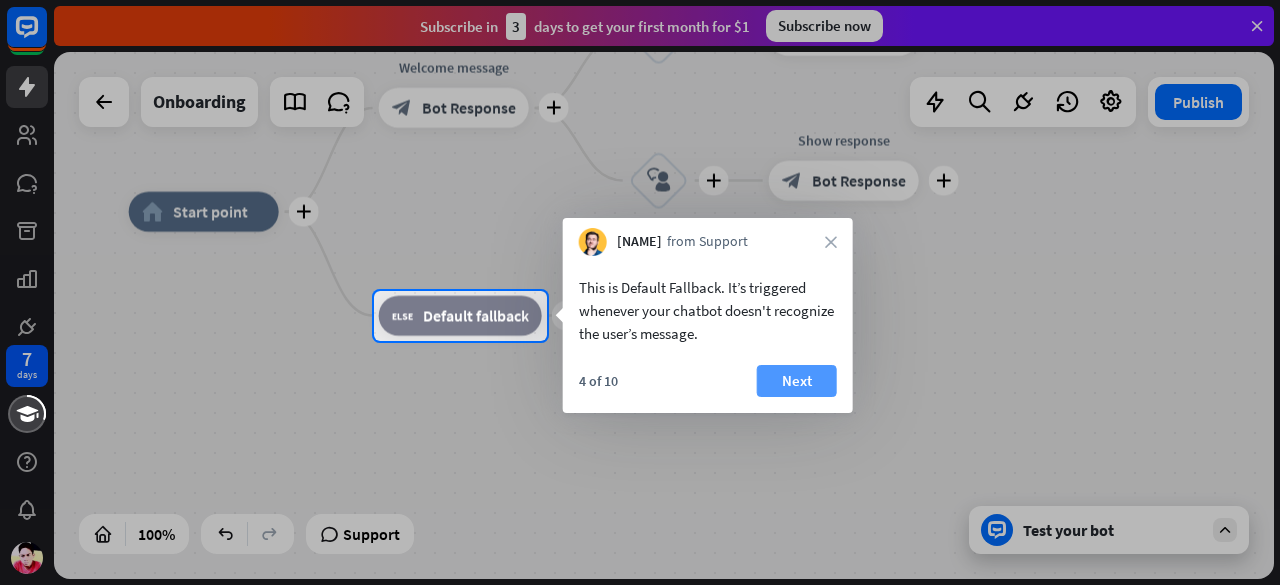 click on "Next" at bounding box center (797, 381) 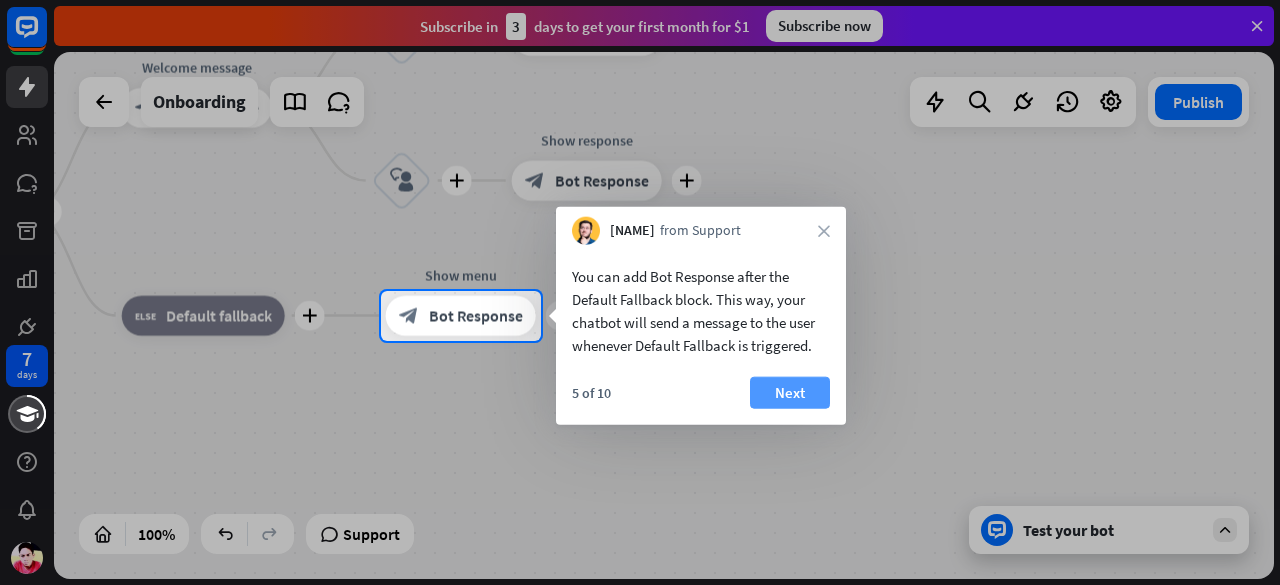 click on "Next" at bounding box center (790, 393) 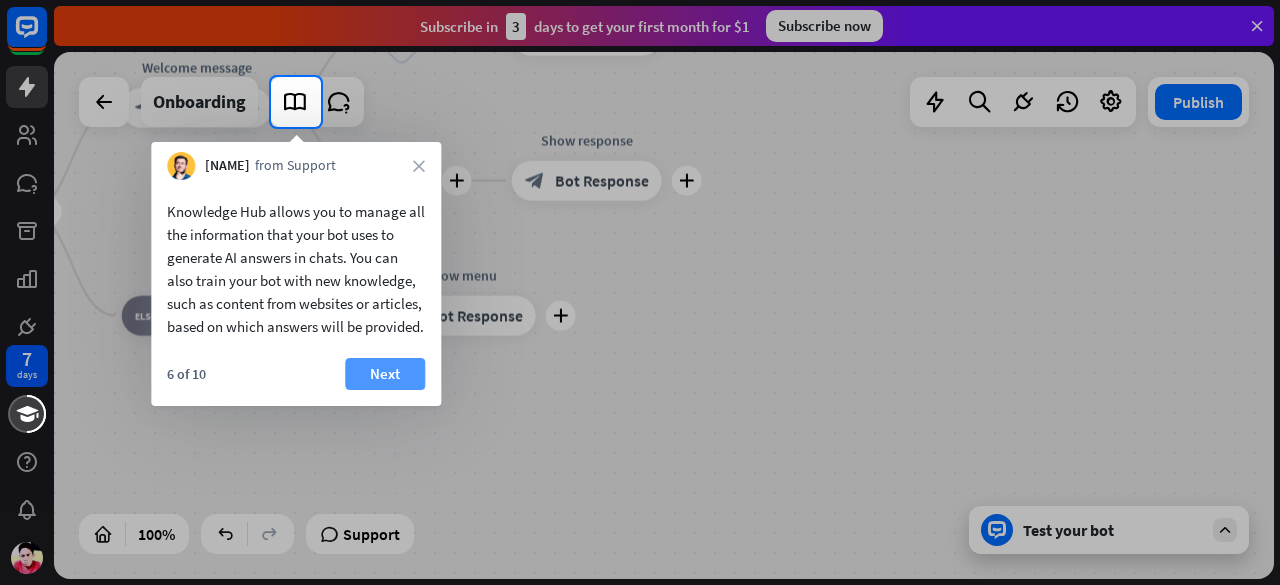 click on "Next" at bounding box center (385, 374) 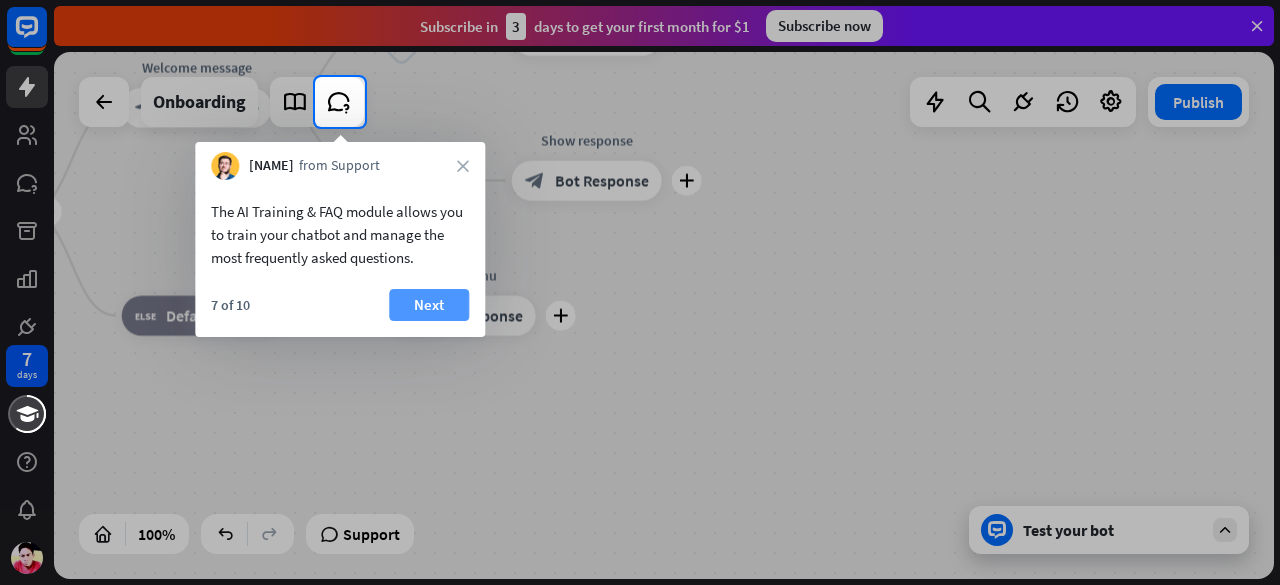 click on "Next" at bounding box center [429, 305] 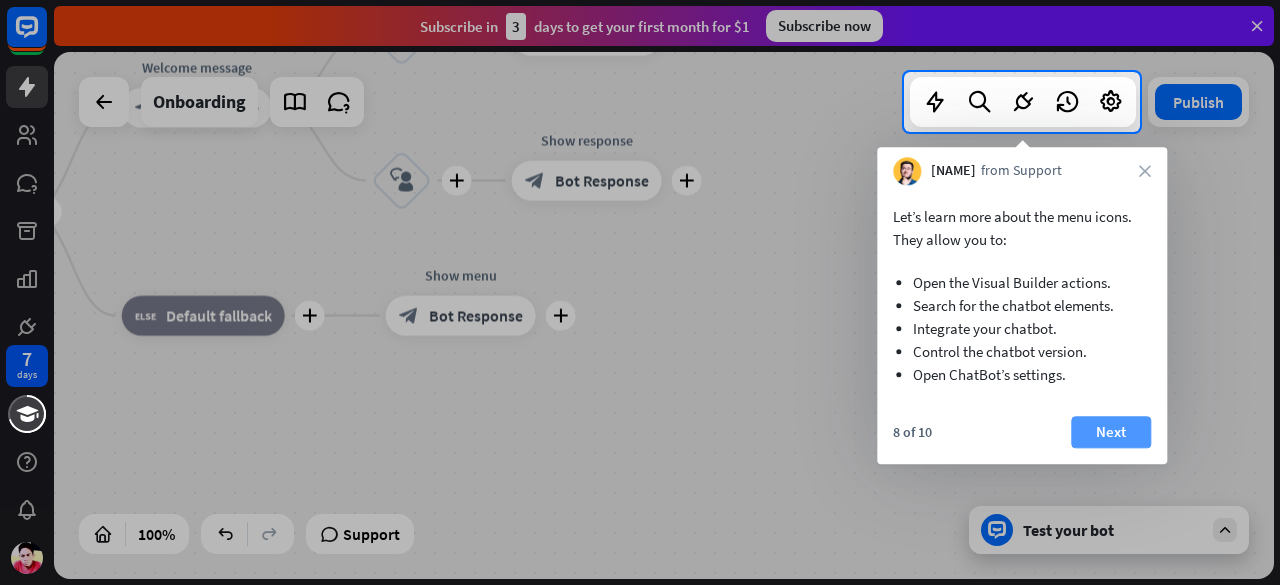 click on "Next" at bounding box center [1111, 432] 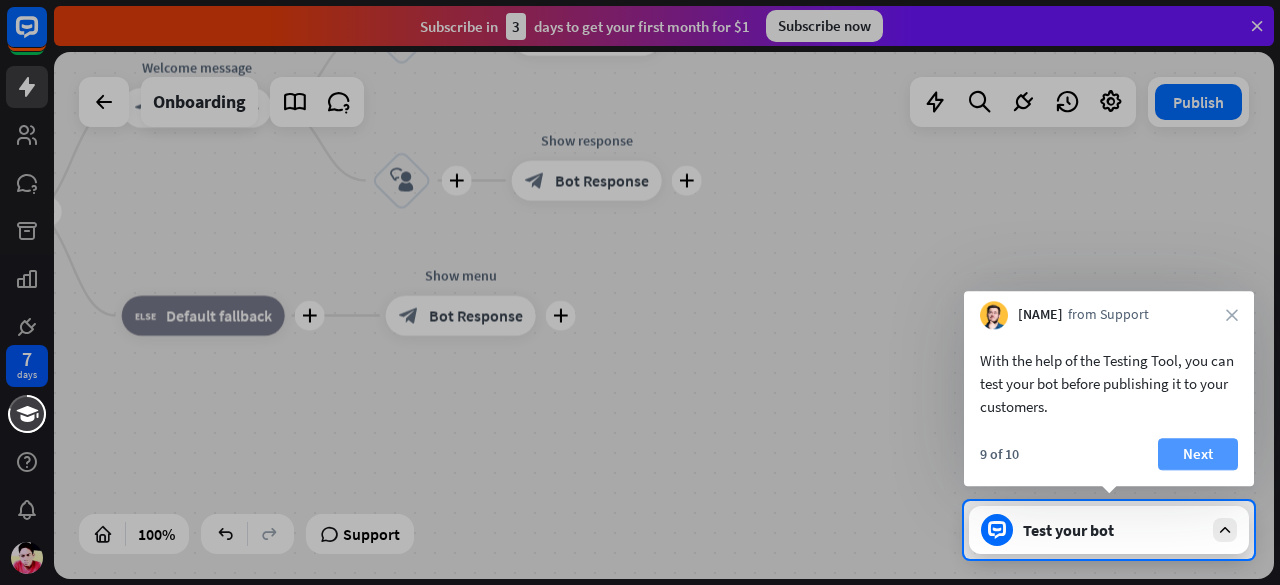 click on "Next" at bounding box center [1198, 454] 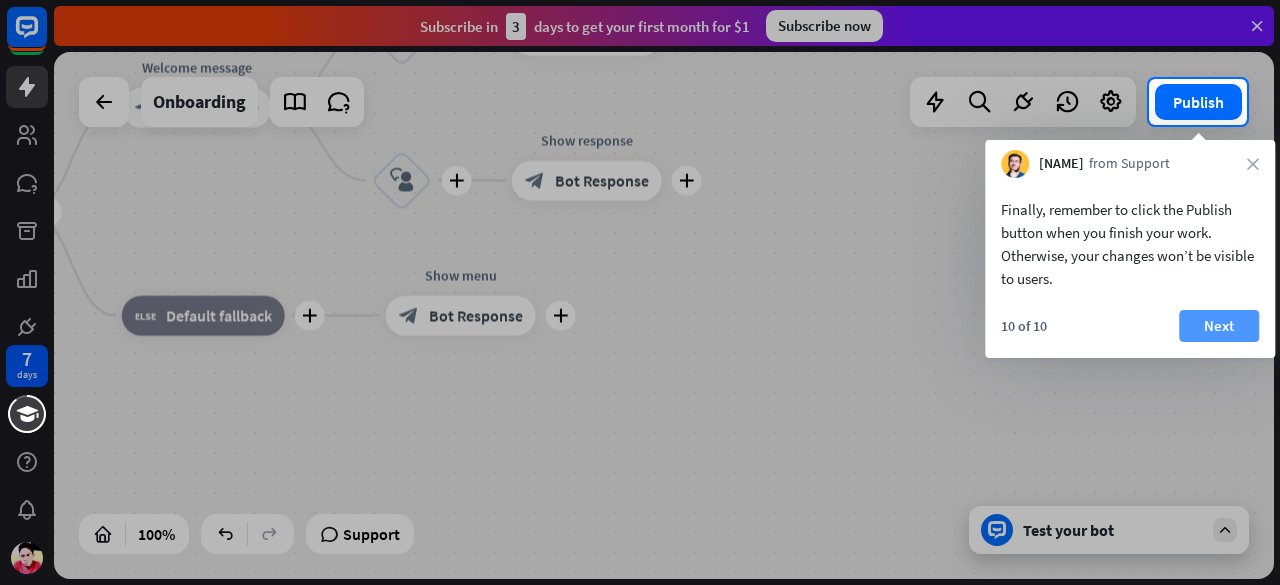 click on "Next" at bounding box center [1219, 326] 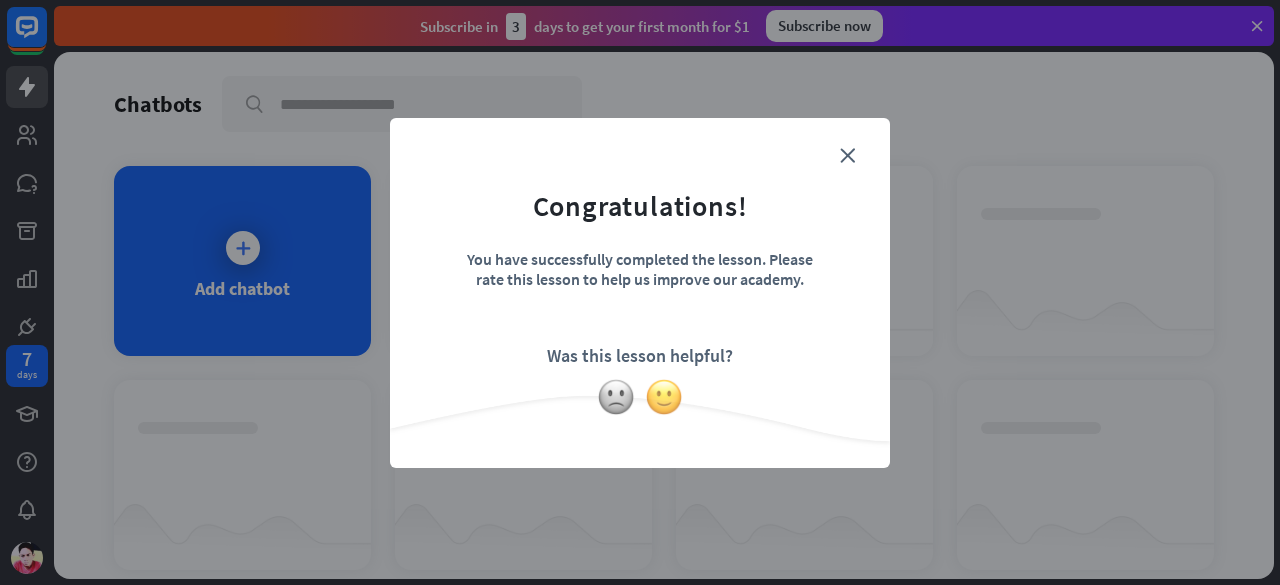 click at bounding box center [664, 397] 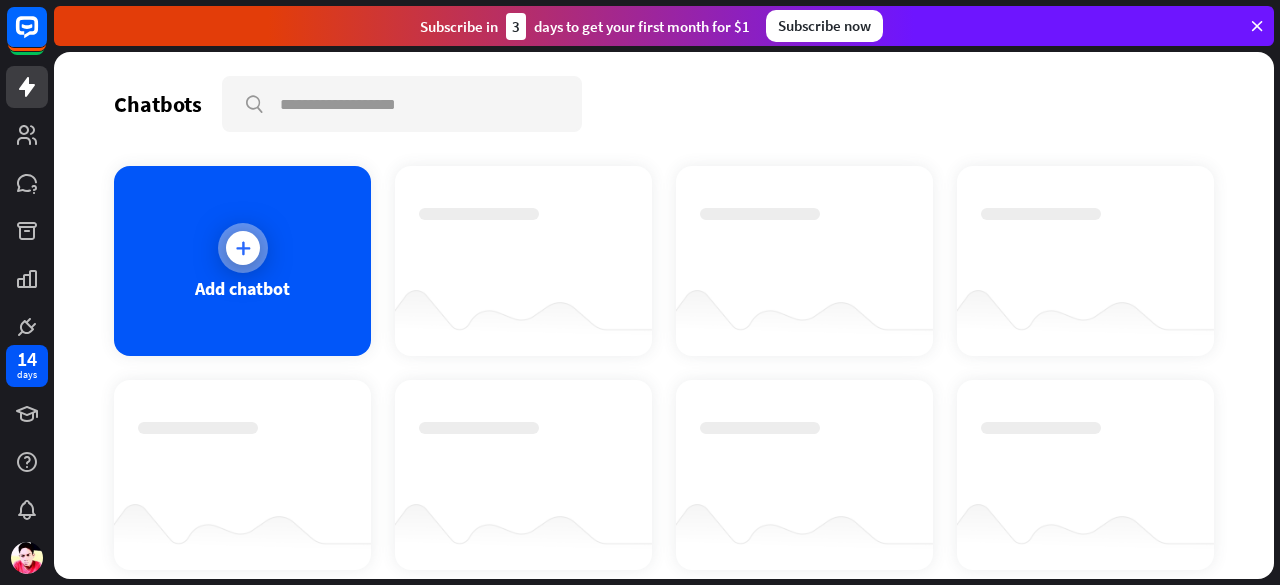 click at bounding box center [243, 248] 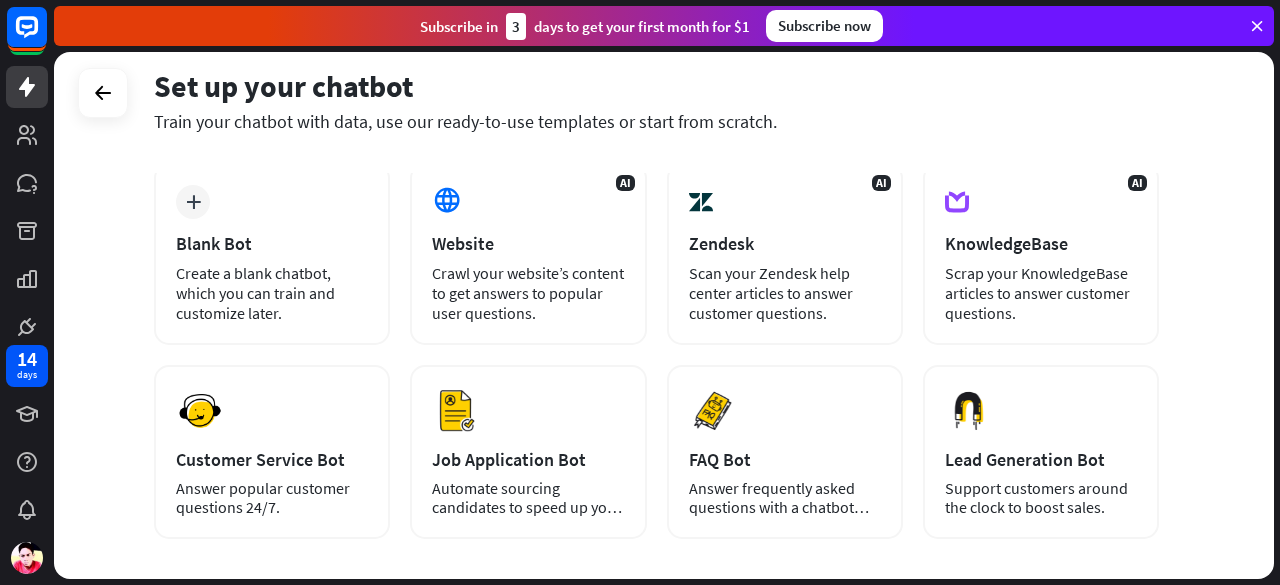 scroll, scrollTop: 0, scrollLeft: 0, axis: both 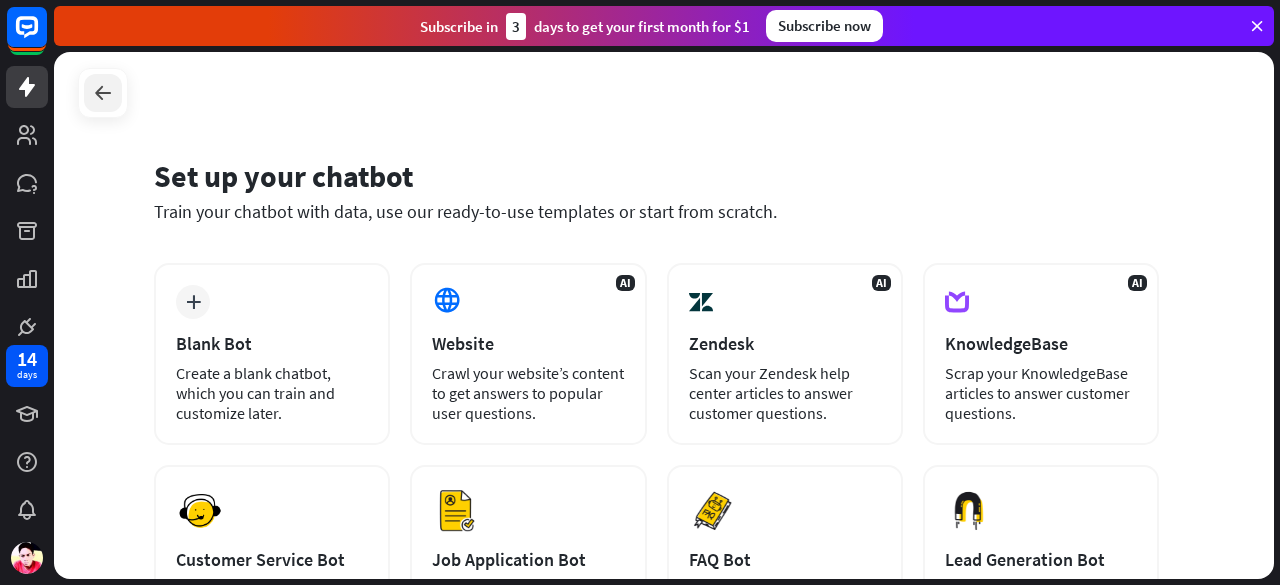click at bounding box center [103, 93] 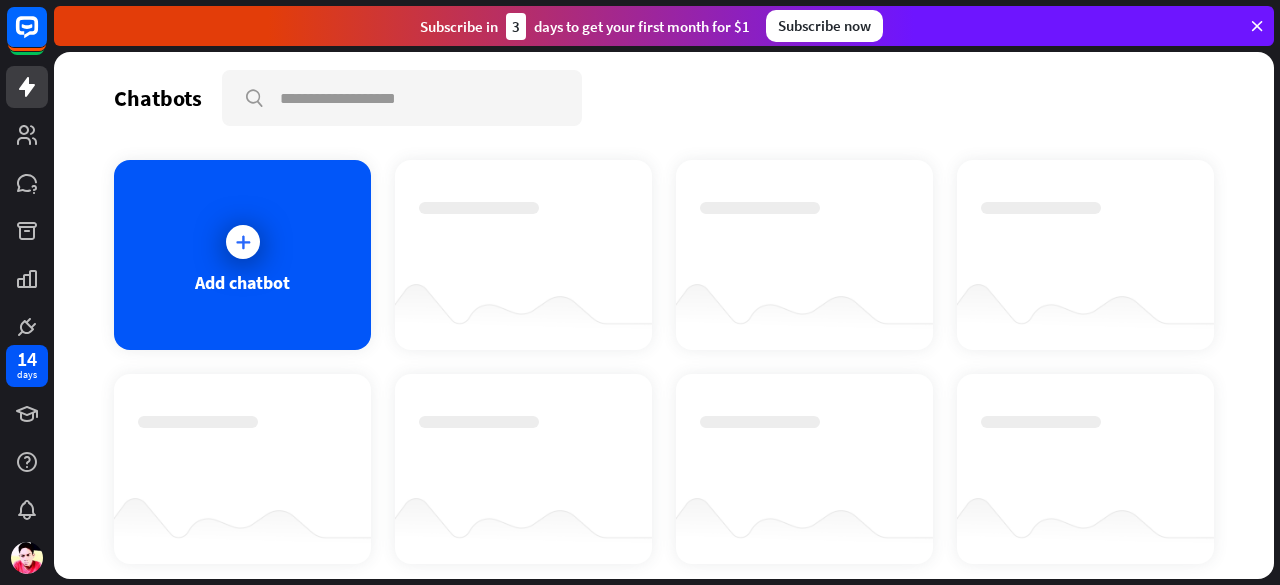 scroll, scrollTop: 0, scrollLeft: 0, axis: both 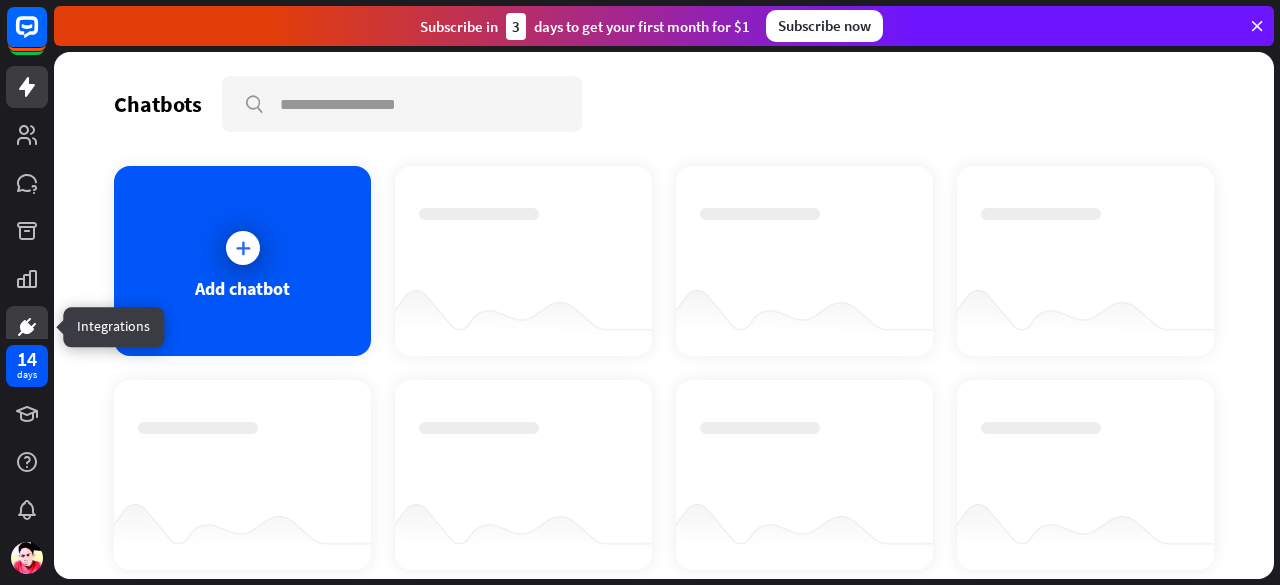 click 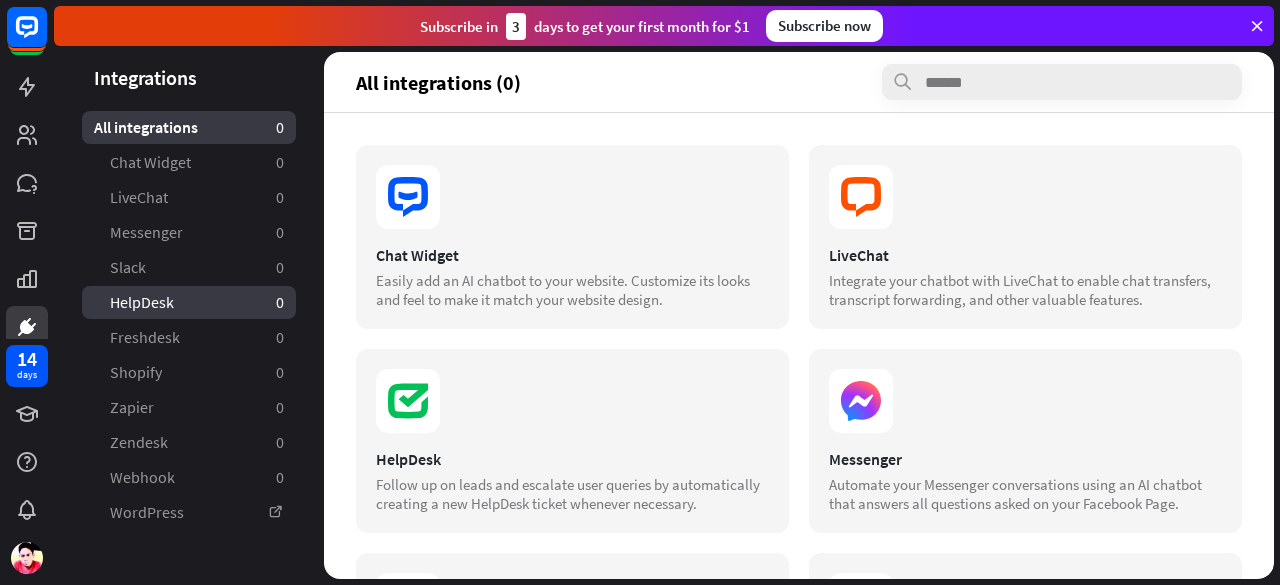 click on "HelpDesk
0" at bounding box center [189, 302] 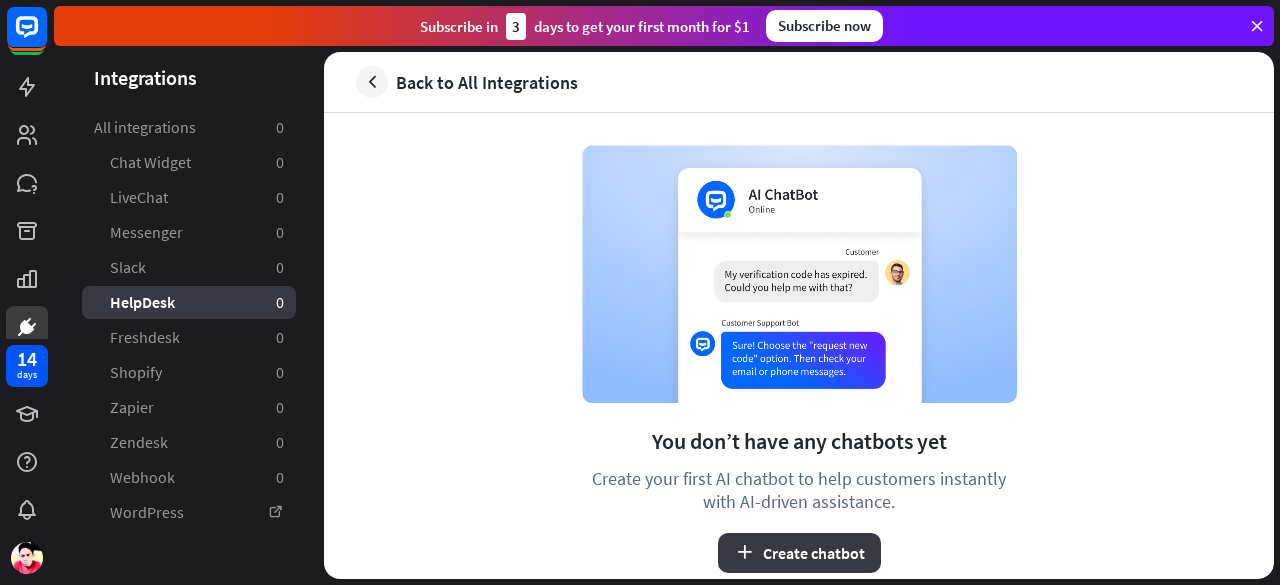 click on "Create chatbot" at bounding box center [799, 553] 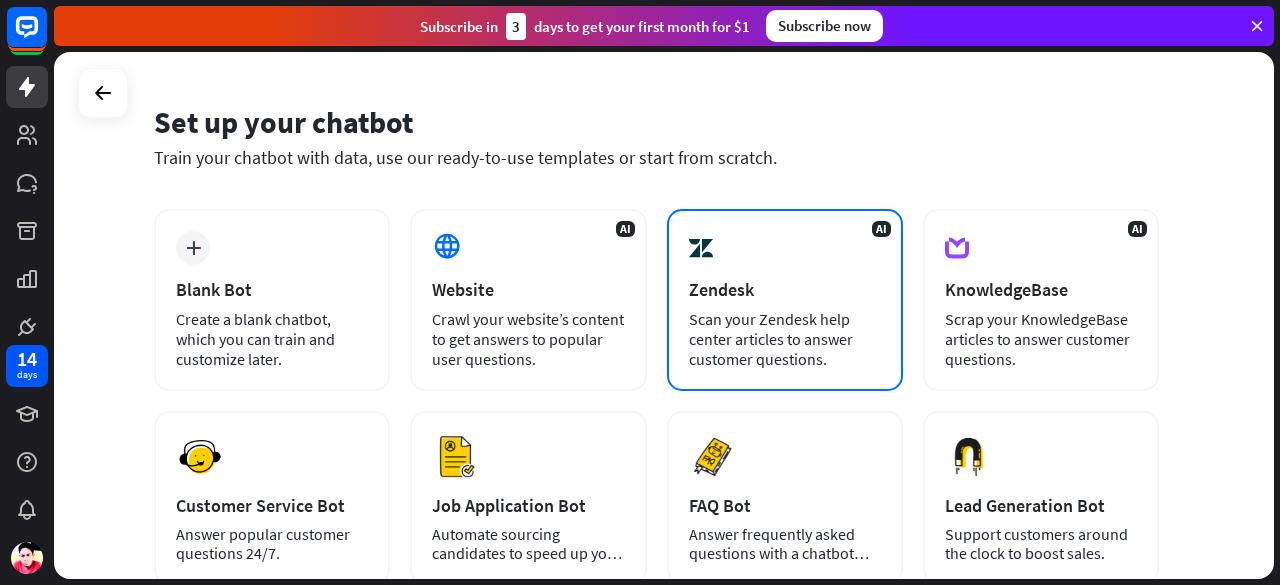 scroll, scrollTop: 100, scrollLeft: 0, axis: vertical 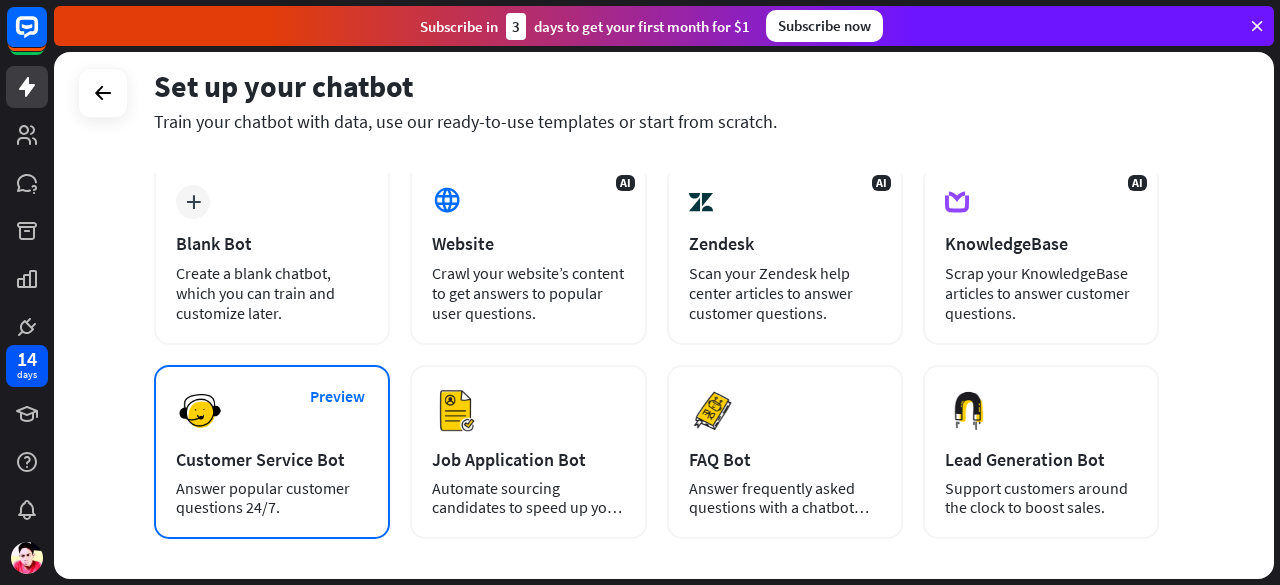 click on "Customer Service Bot" at bounding box center [272, 459] 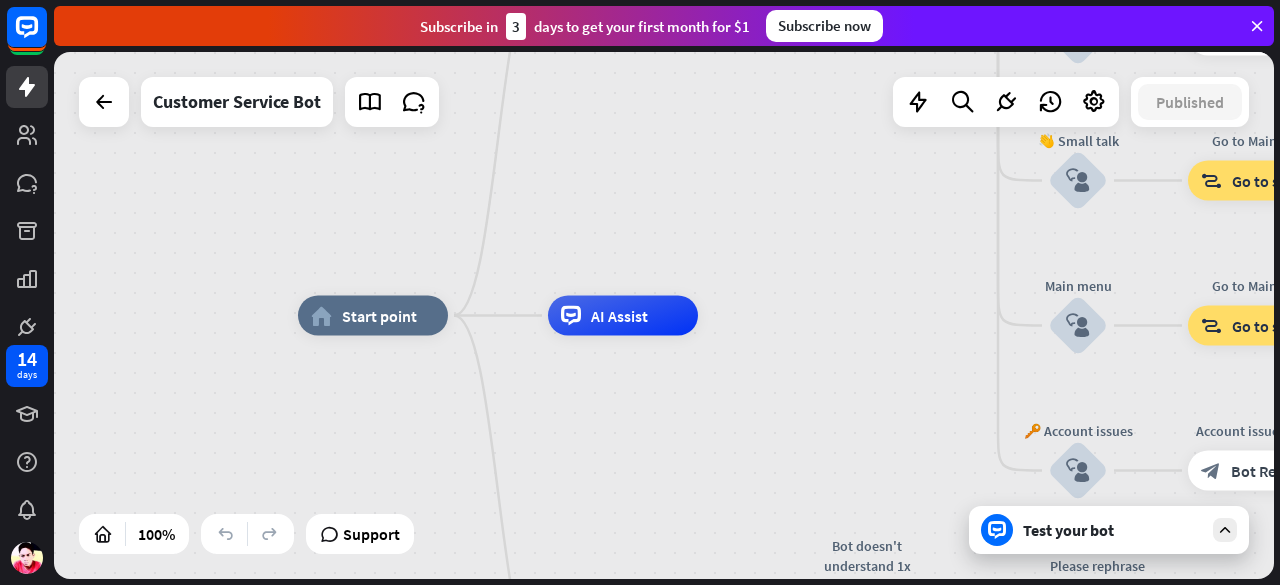 click on "Test your bot" at bounding box center [1113, 530] 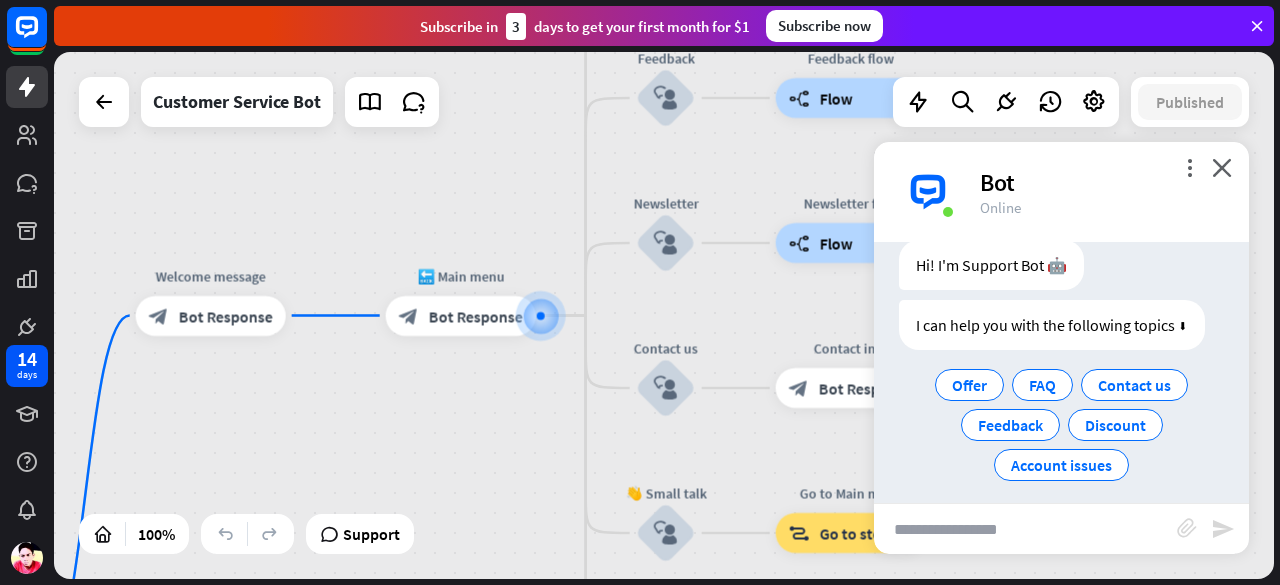 scroll, scrollTop: 71, scrollLeft: 0, axis: vertical 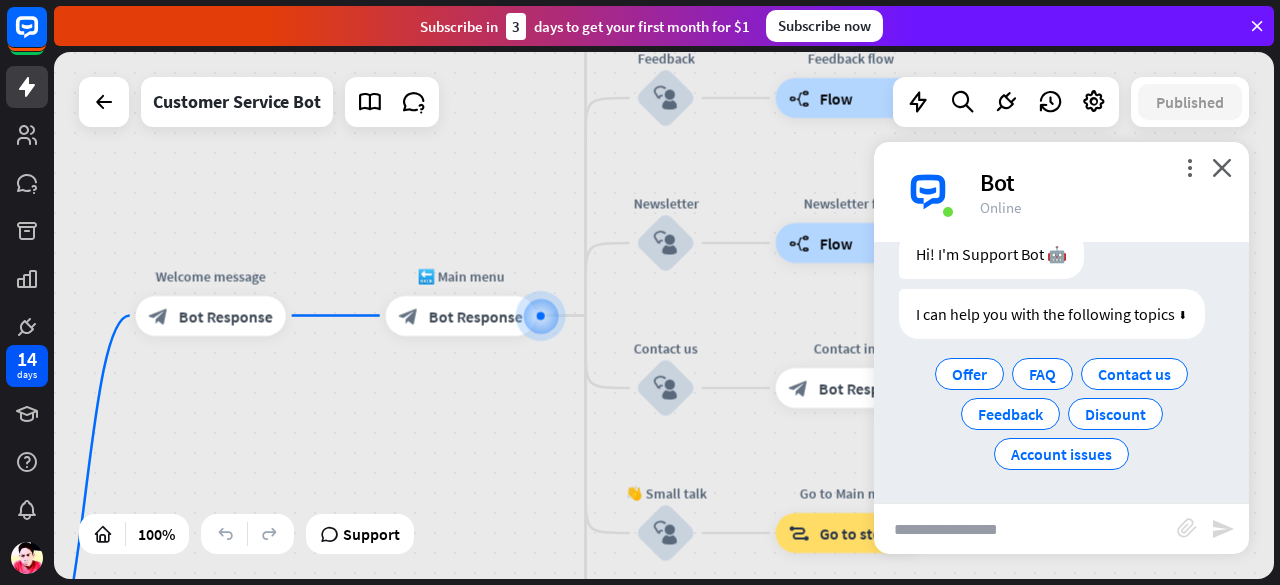 click at bounding box center (1025, 529) 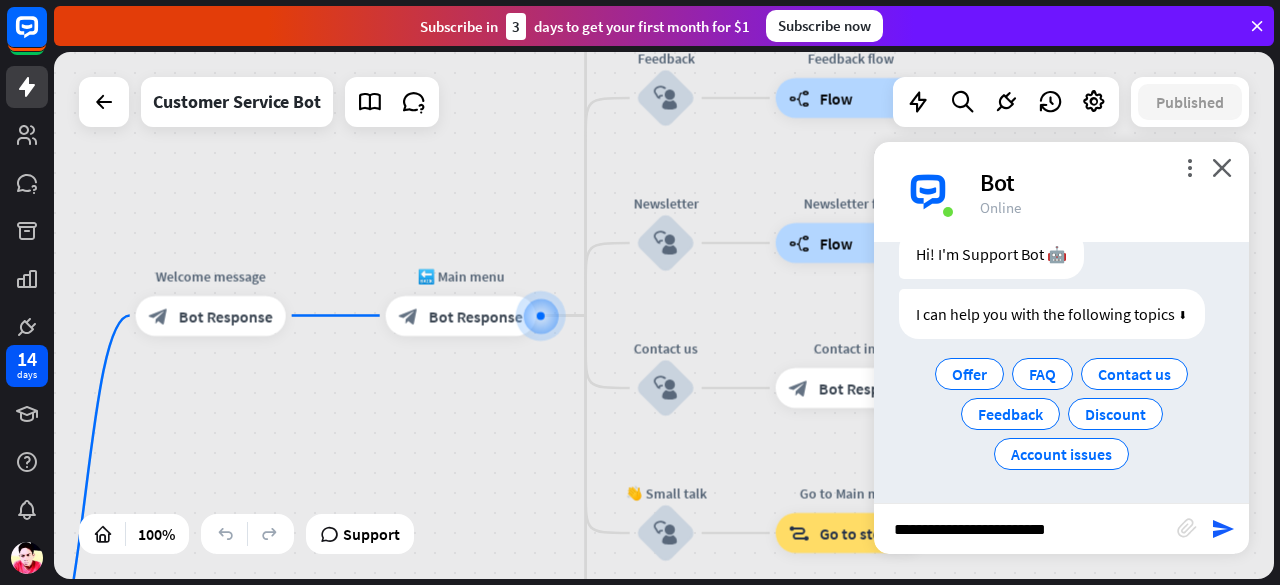 type on "**********" 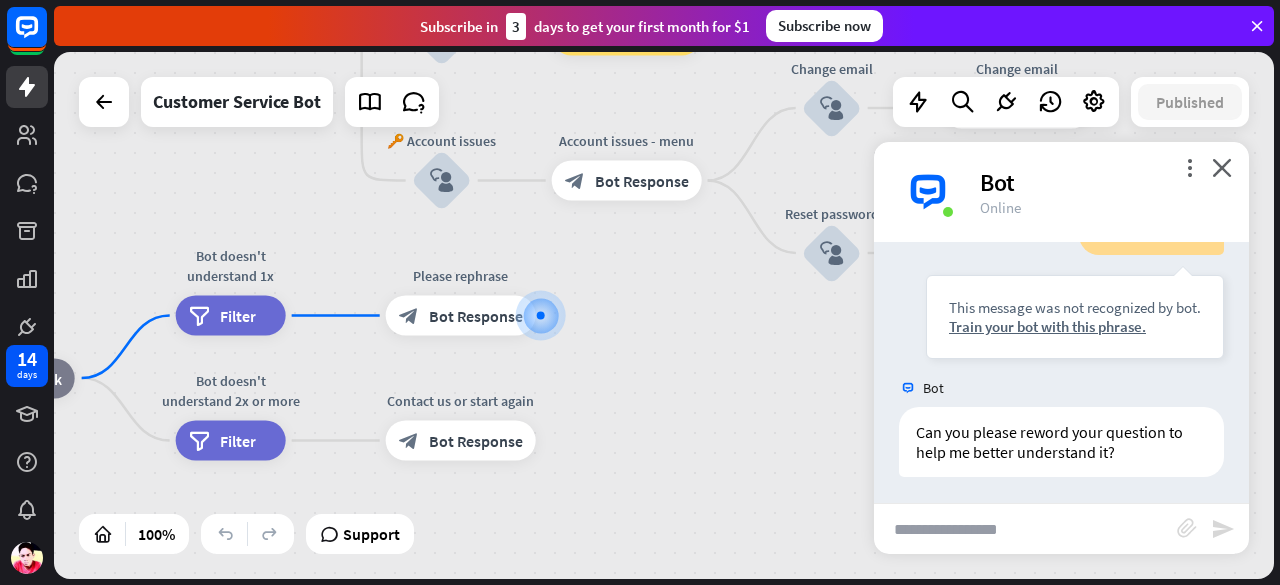 scroll, scrollTop: 255, scrollLeft: 0, axis: vertical 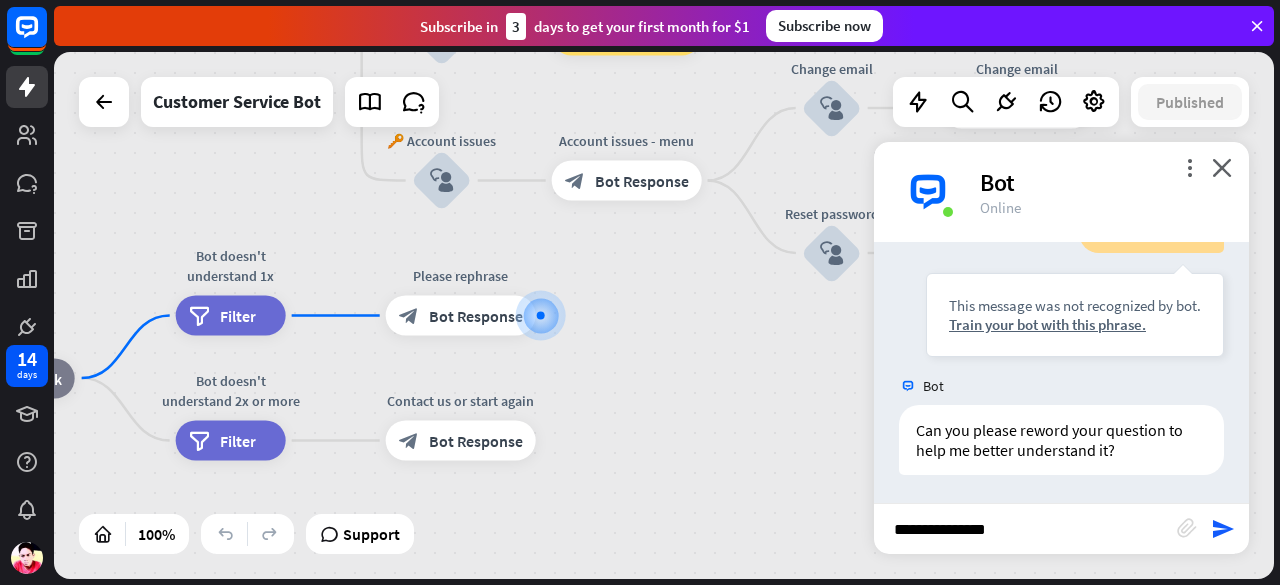 type on "**********" 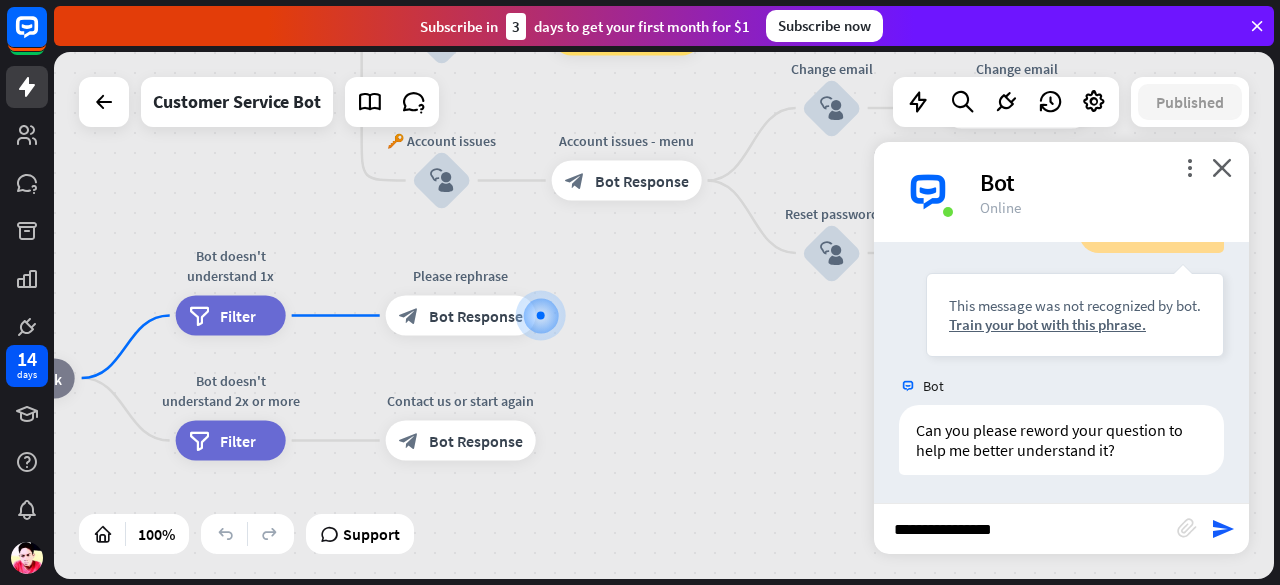 type 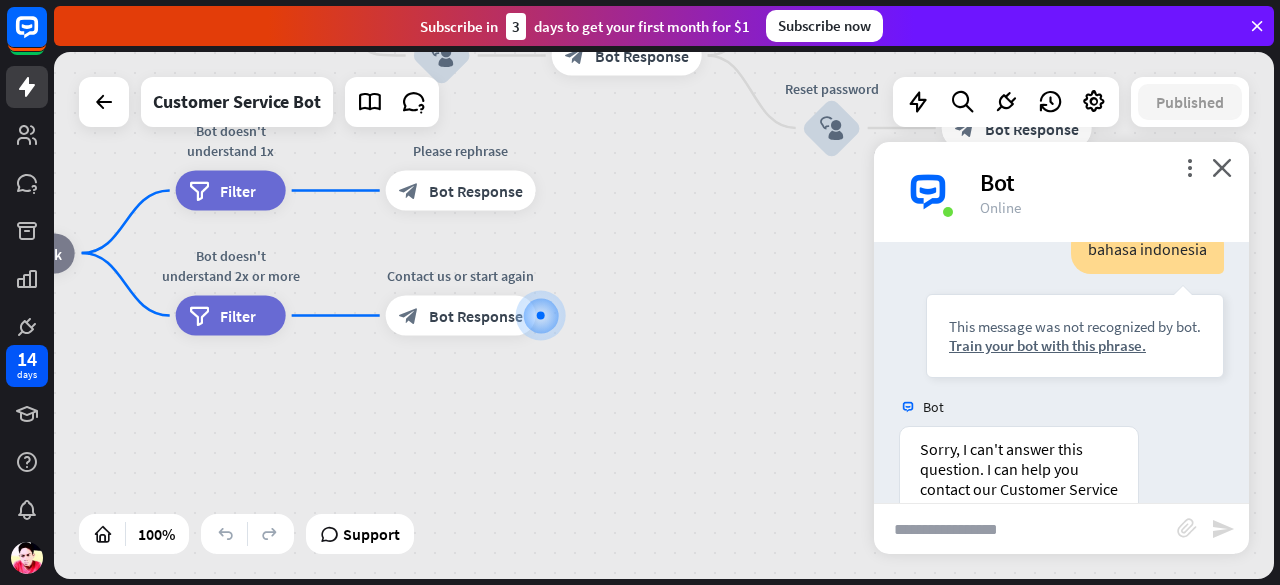 scroll, scrollTop: 738, scrollLeft: 0, axis: vertical 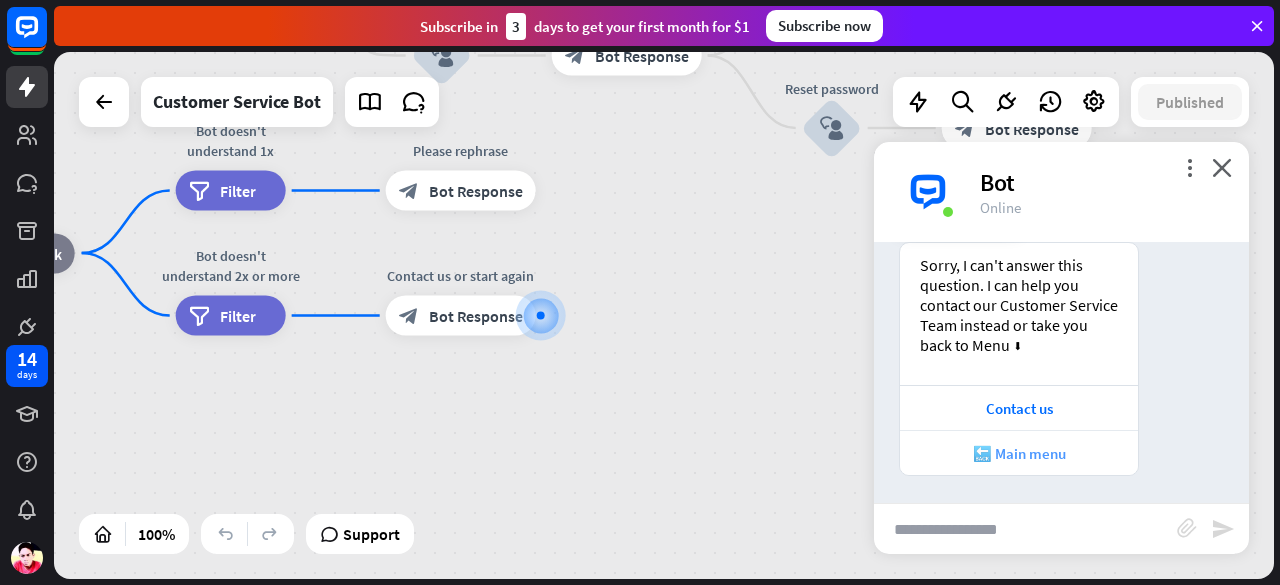 click on "🔙 Main menu" at bounding box center (1019, 453) 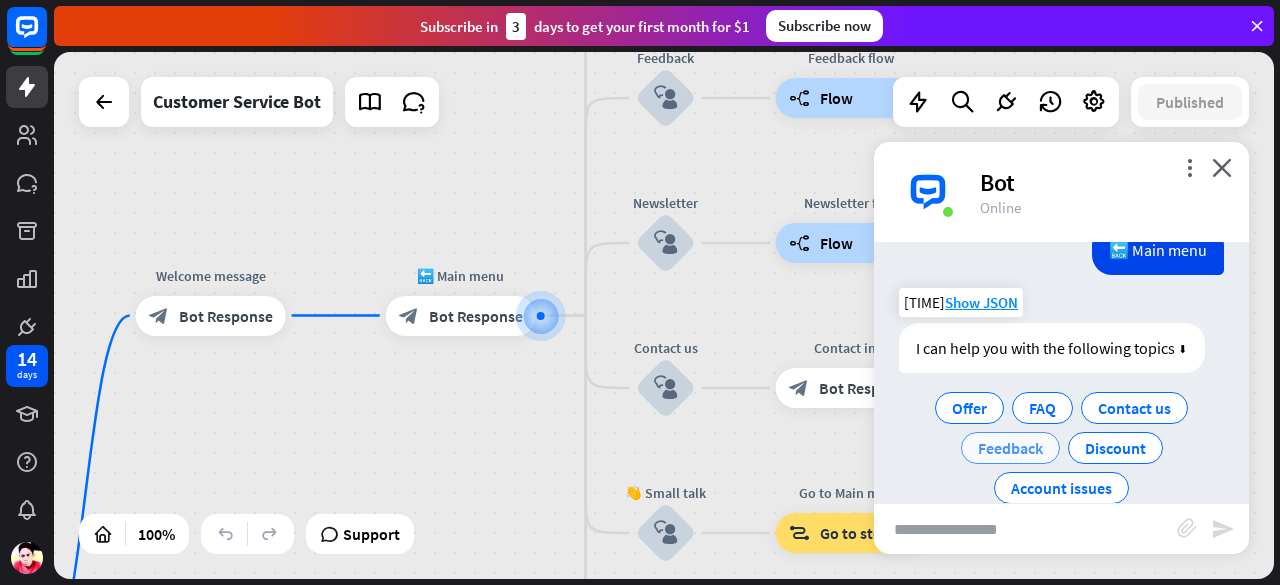 scroll, scrollTop: 1069, scrollLeft: 0, axis: vertical 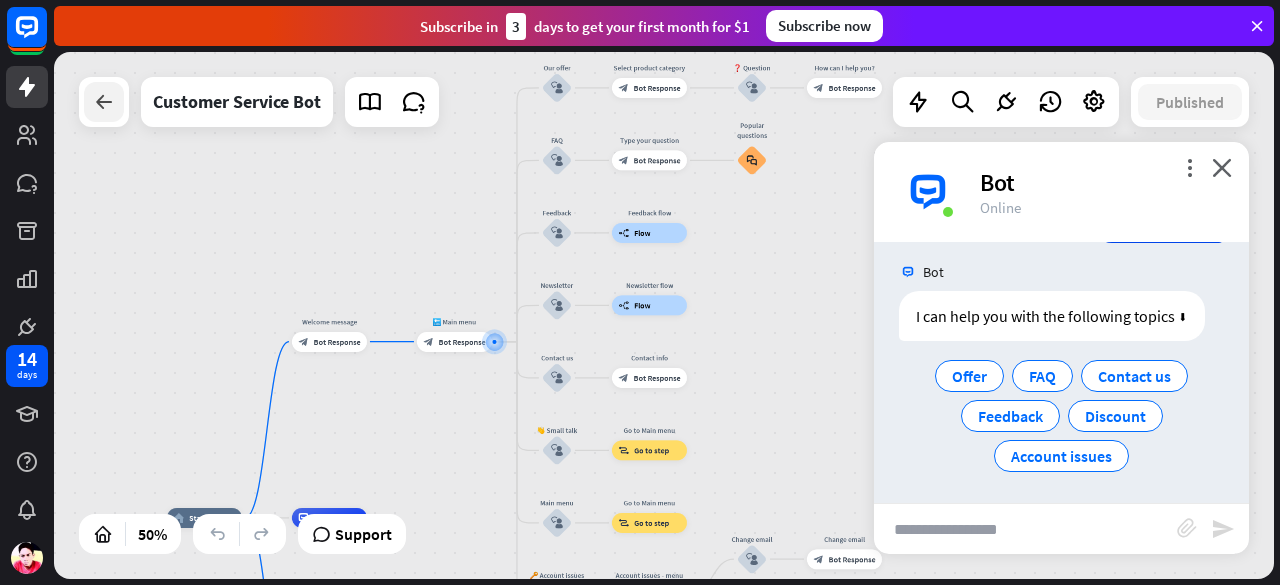 click at bounding box center (104, 102) 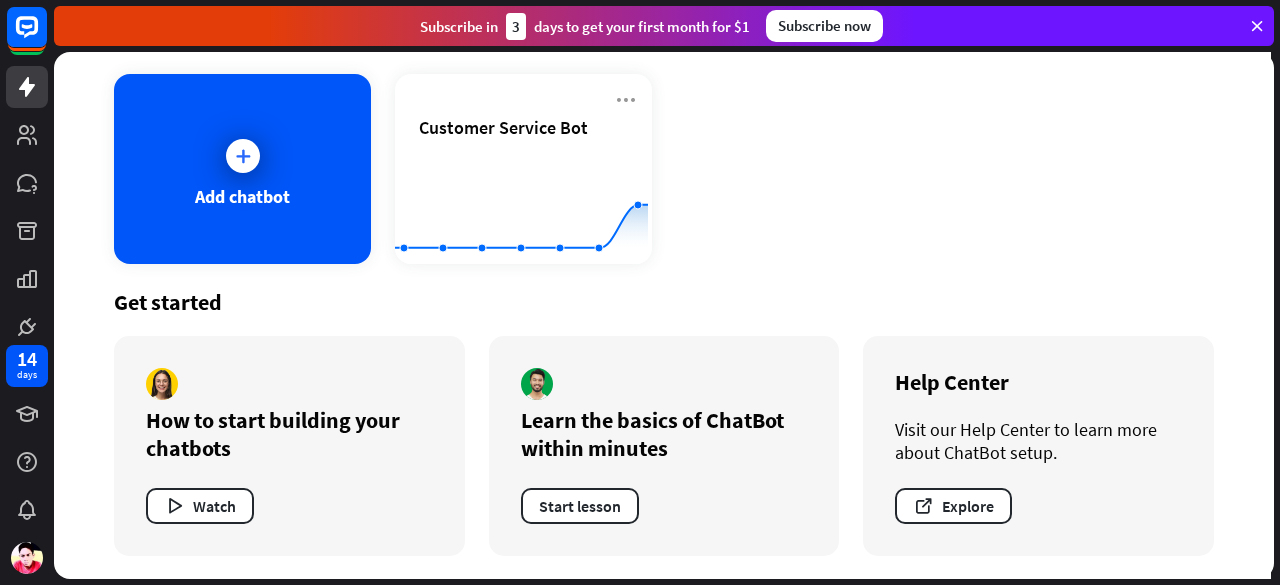 scroll, scrollTop: 0, scrollLeft: 0, axis: both 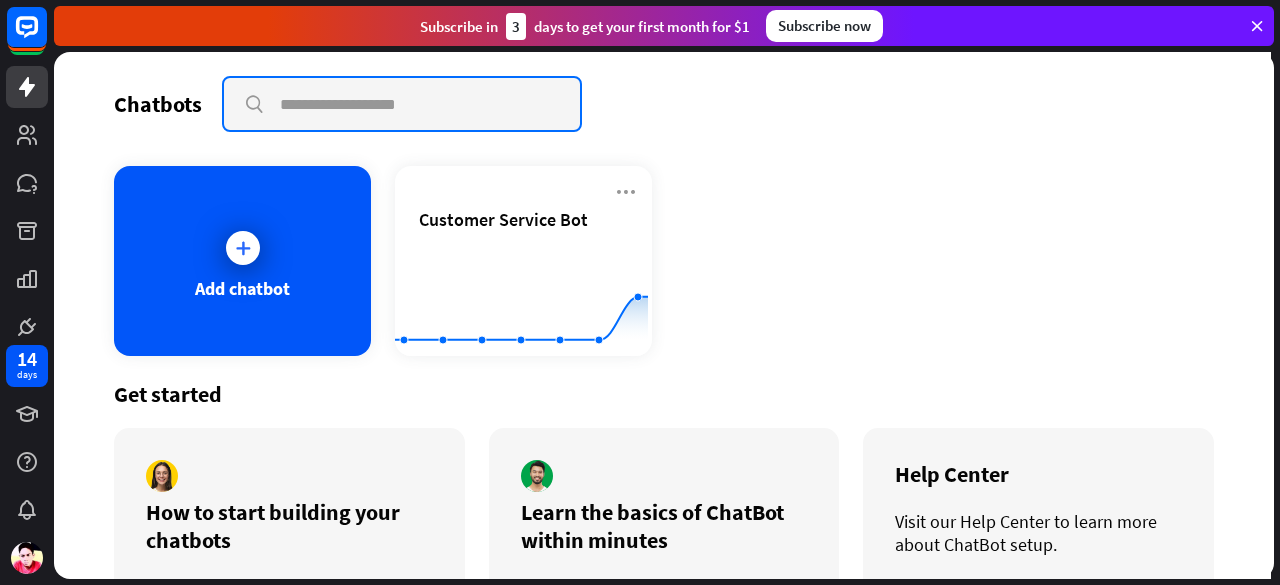 click at bounding box center [402, 104] 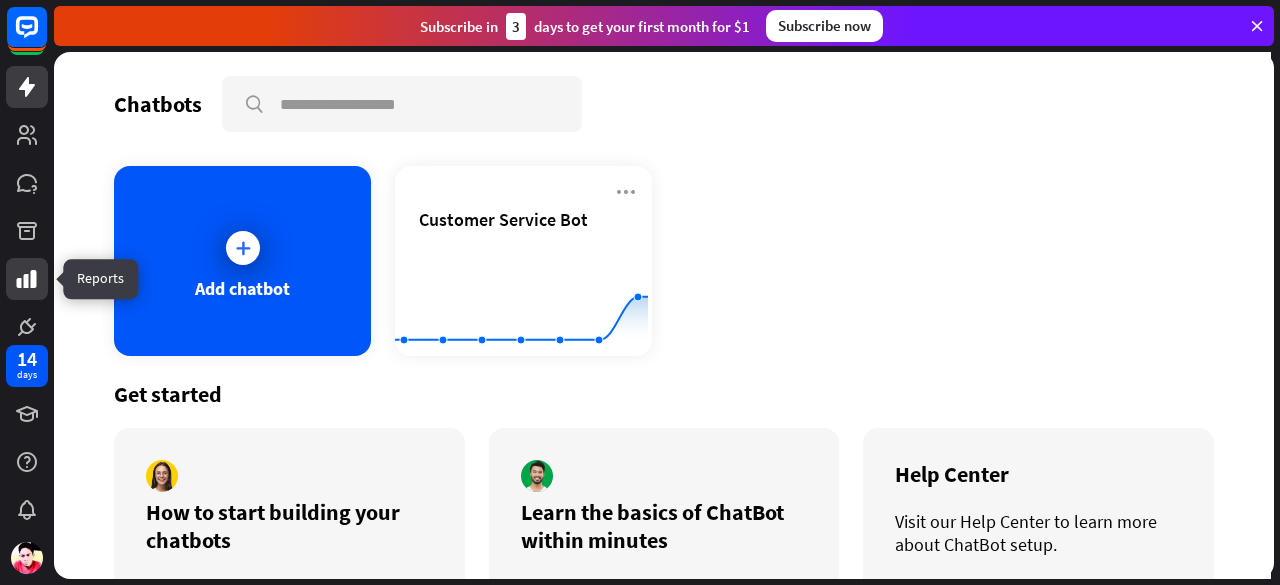 click at bounding box center [27, 279] 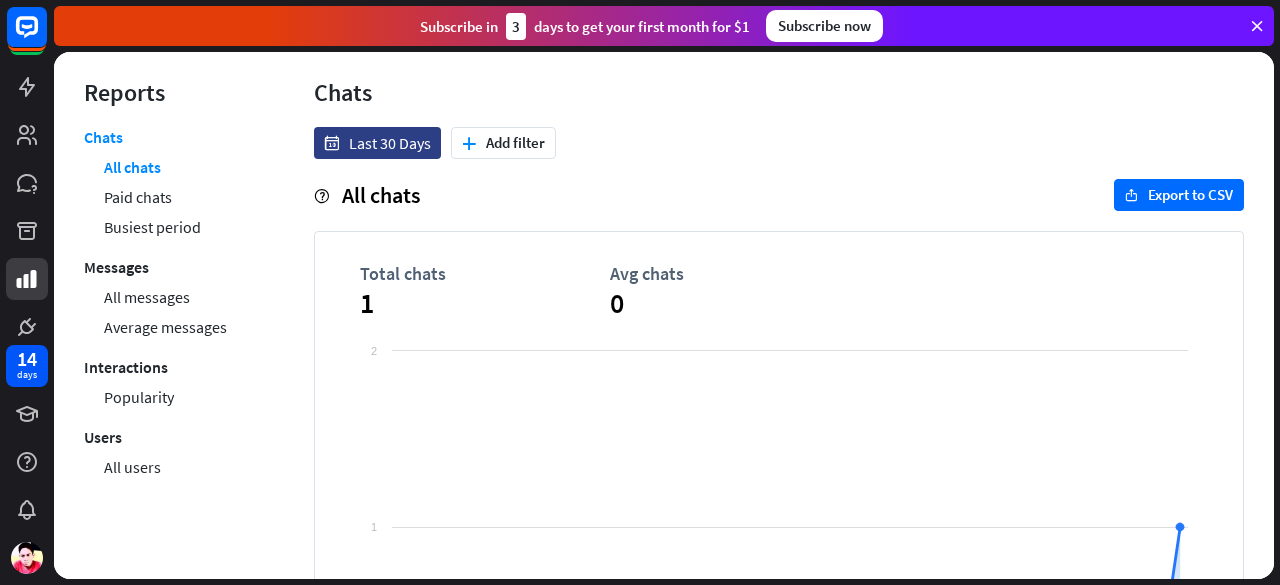 scroll, scrollTop: 0, scrollLeft: 0, axis: both 